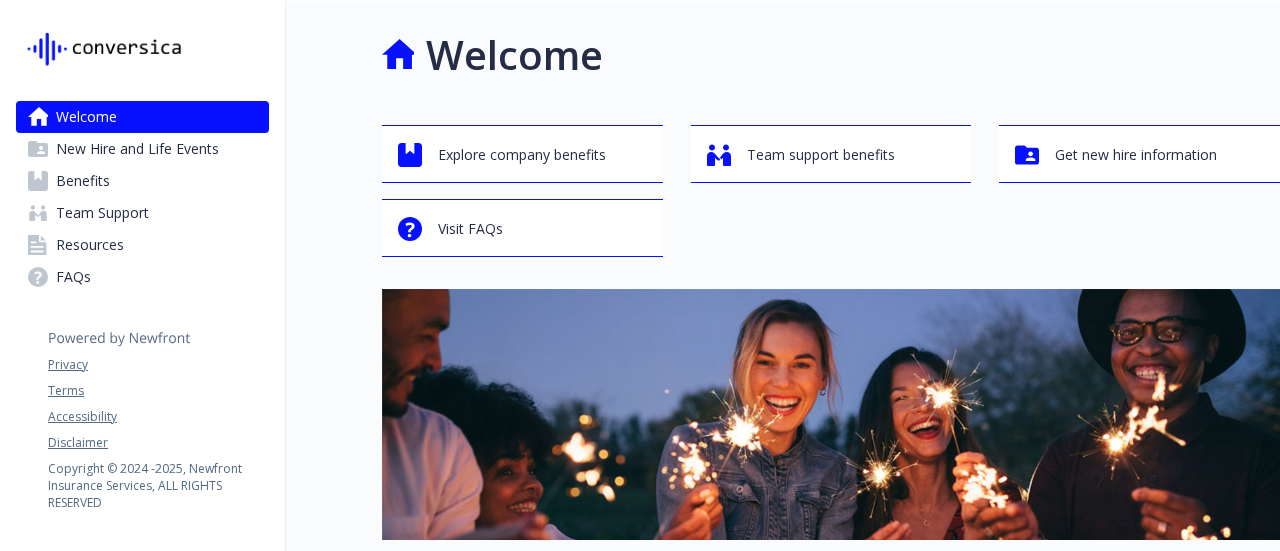 scroll, scrollTop: 0, scrollLeft: 0, axis: both 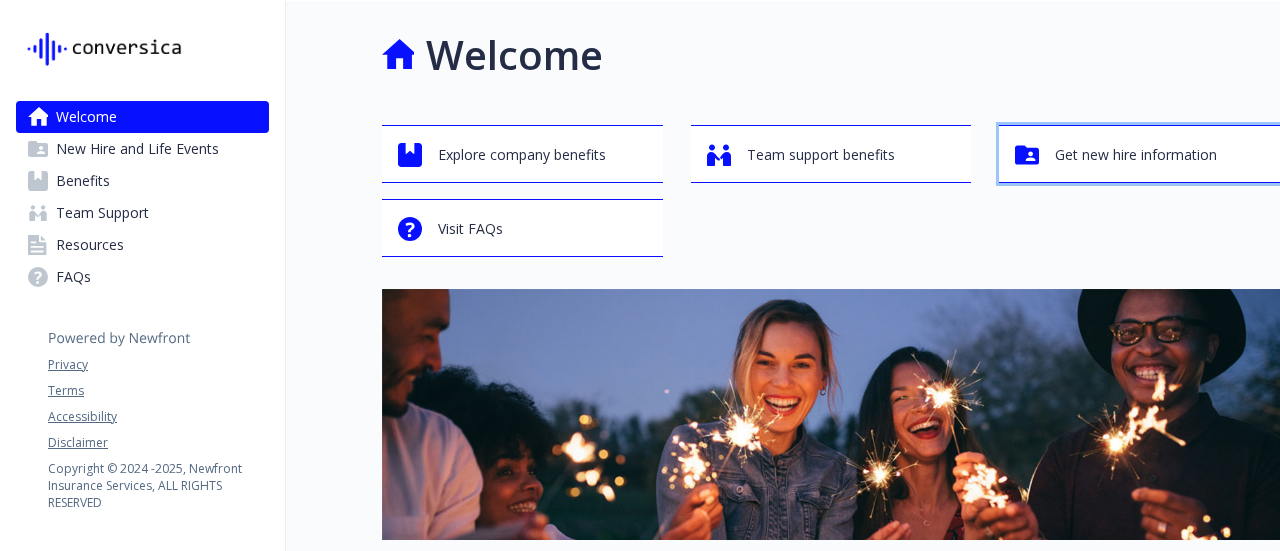 click on "Get new hire information" at bounding box center [1136, 155] 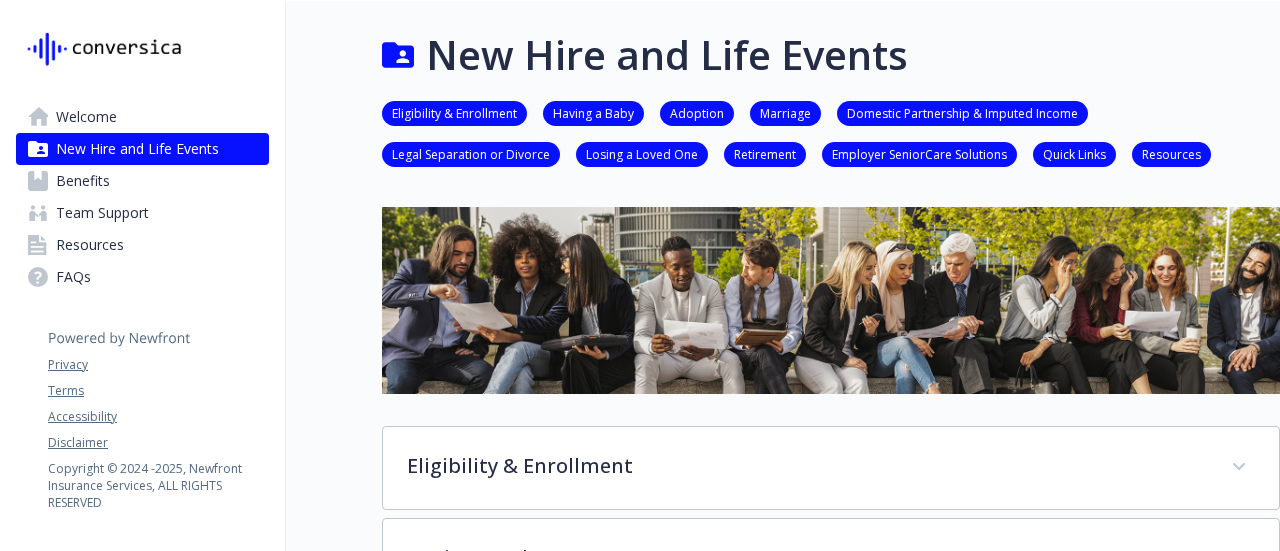scroll, scrollTop: 200, scrollLeft: 0, axis: vertical 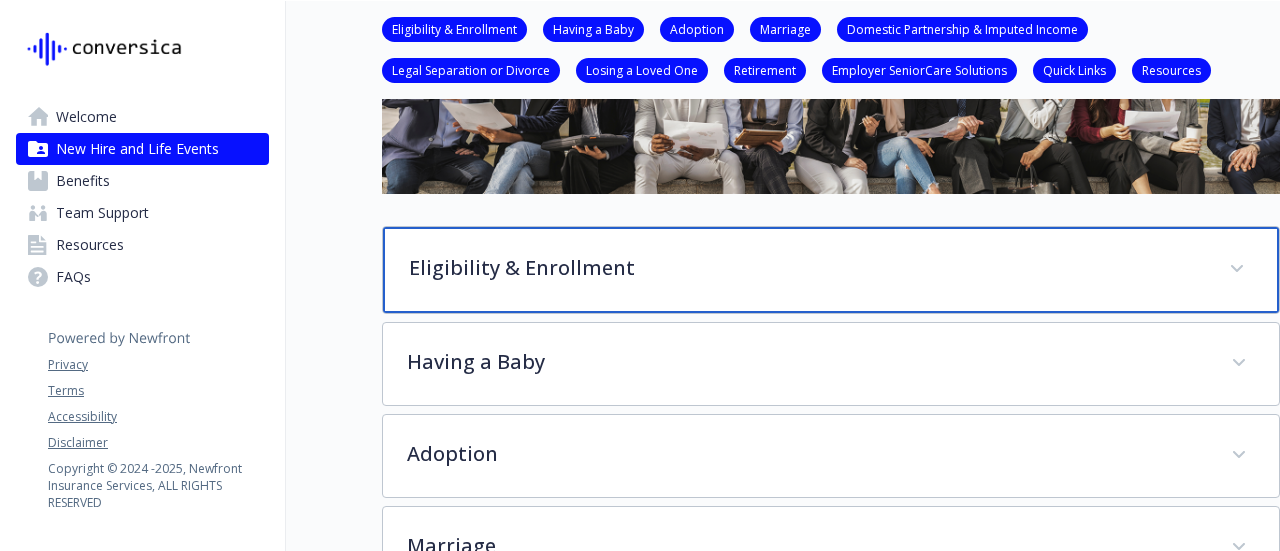 click on "Eligibility & Enrollment" at bounding box center [807, 268] 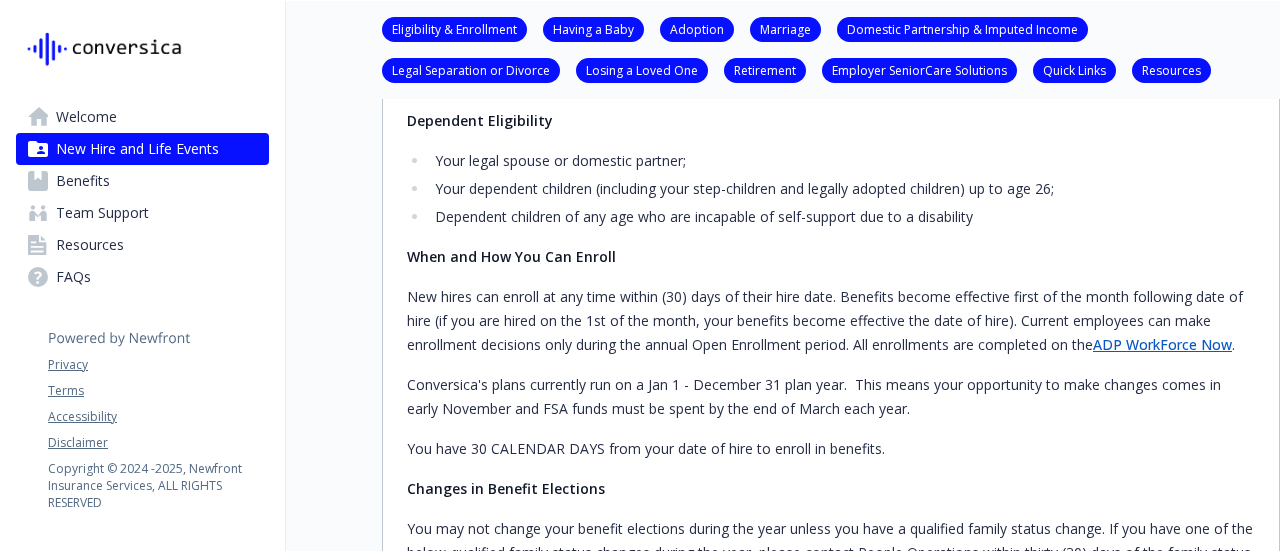 scroll, scrollTop: 600, scrollLeft: 0, axis: vertical 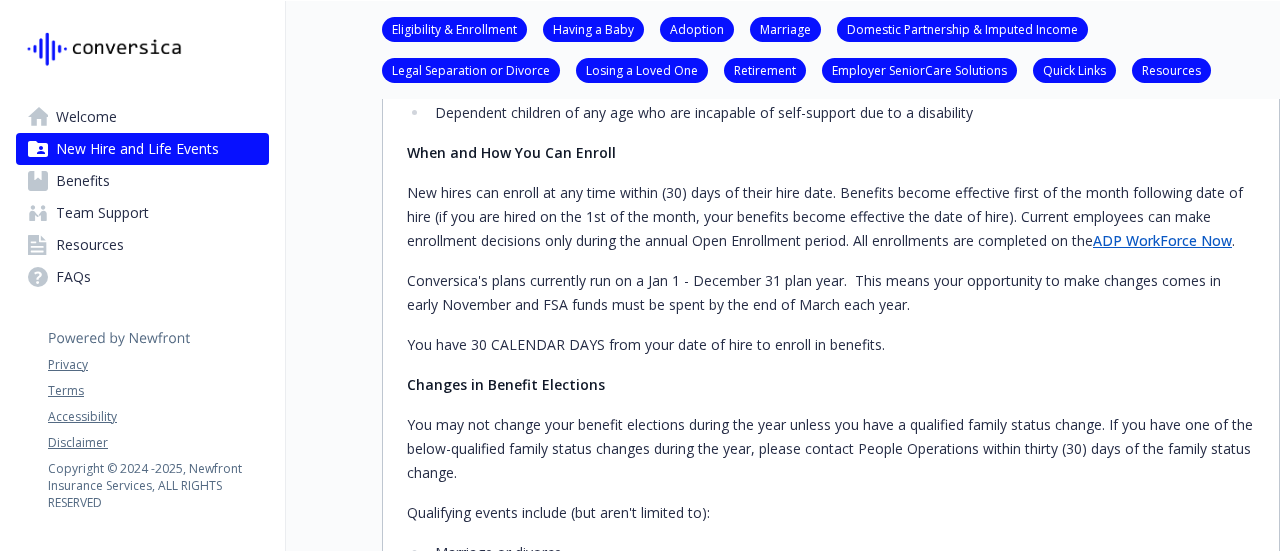 click on "Welcome" at bounding box center (86, 117) 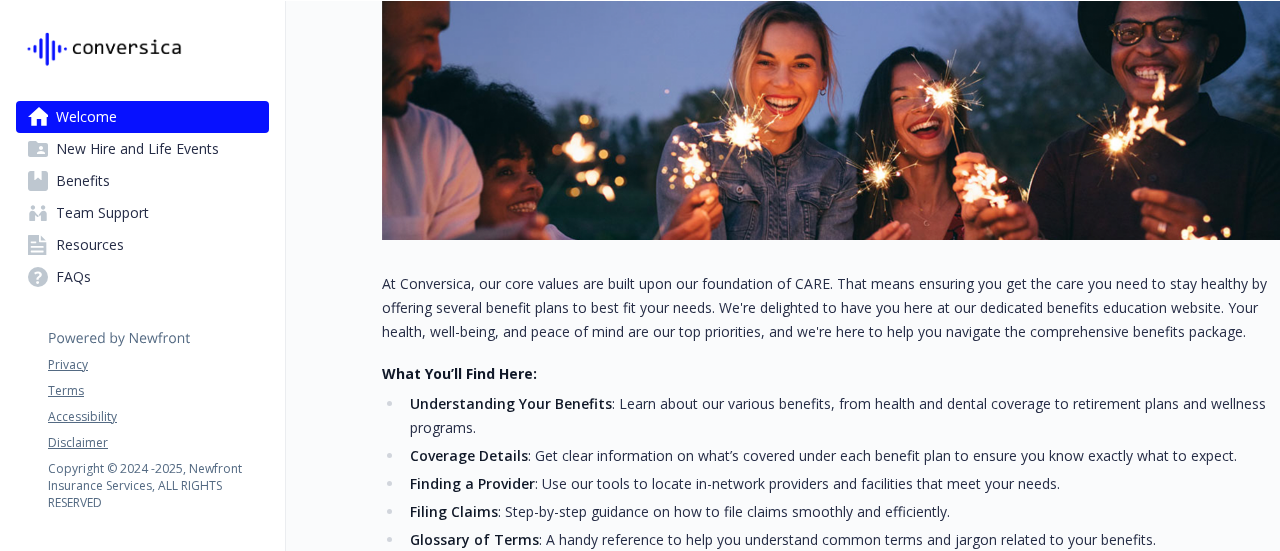scroll, scrollTop: 0, scrollLeft: 0, axis: both 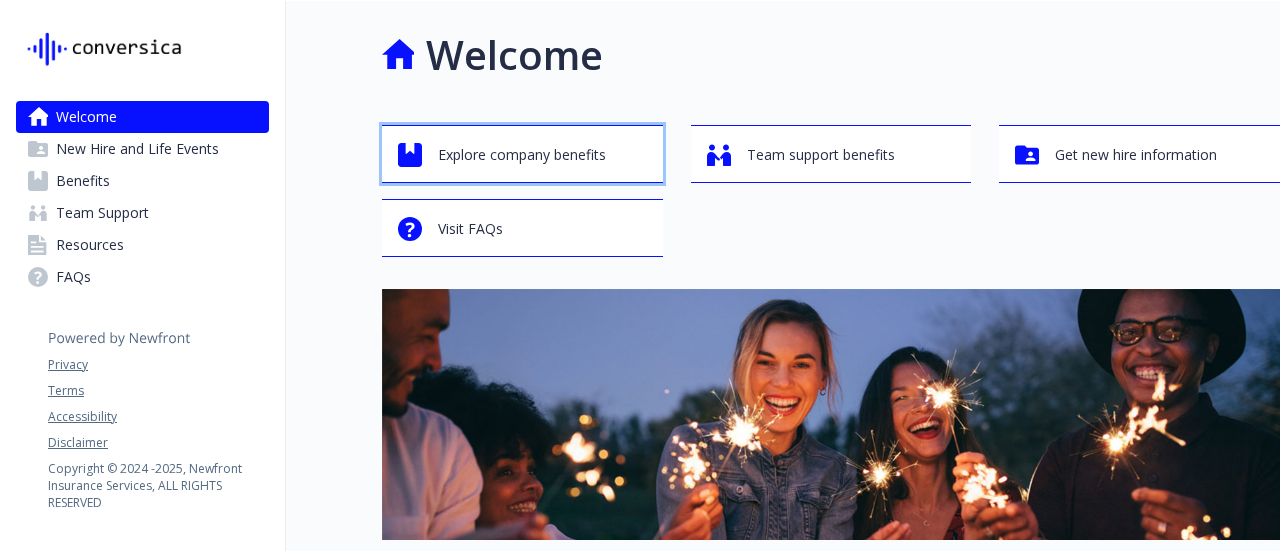 click on "Explore company benefits" at bounding box center (522, 155) 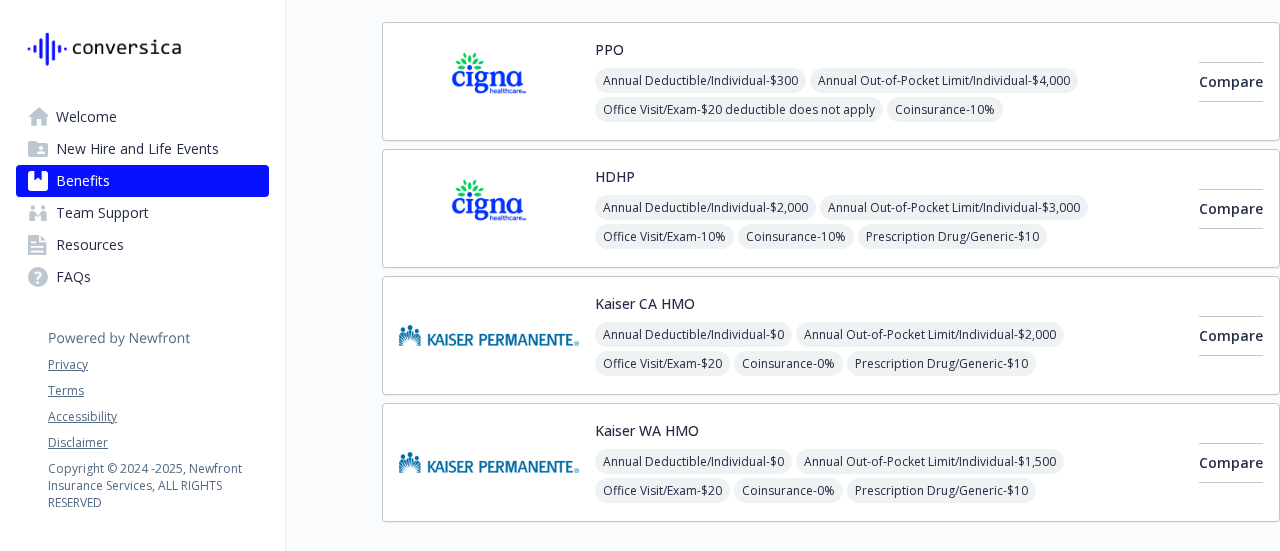 scroll, scrollTop: 100, scrollLeft: 0, axis: vertical 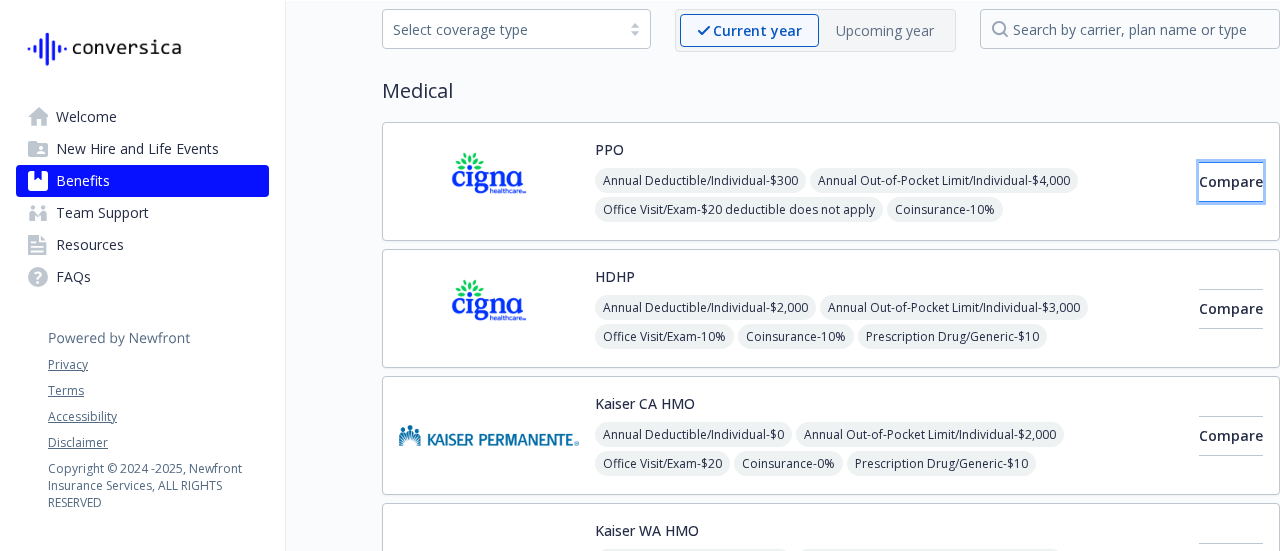 click on "Compare" at bounding box center (1231, 181) 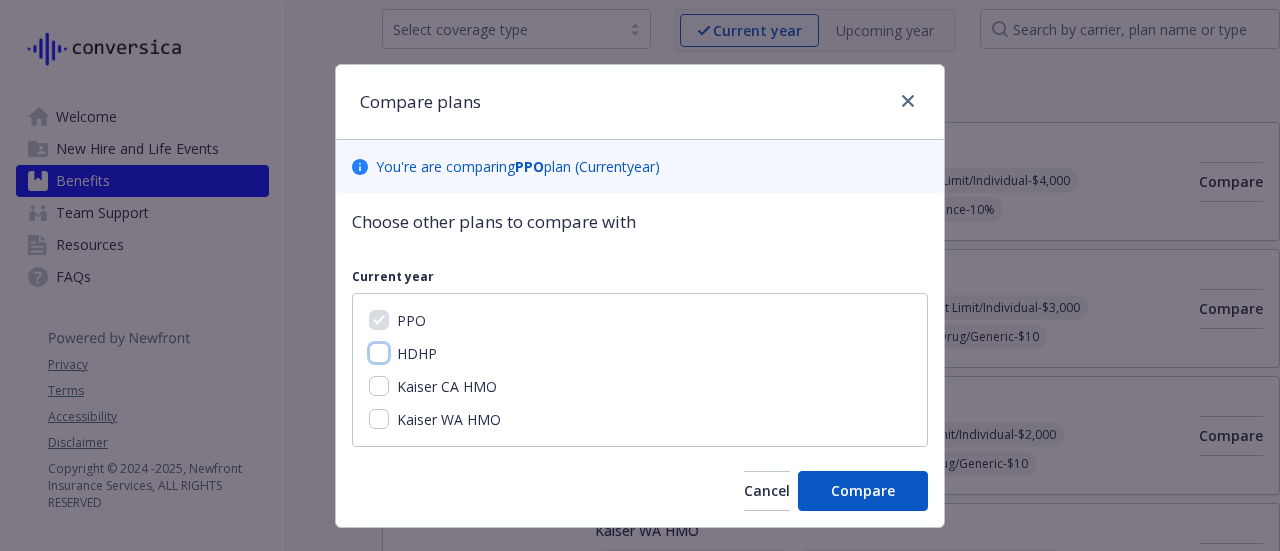 click on "HDHP" at bounding box center [379, 353] 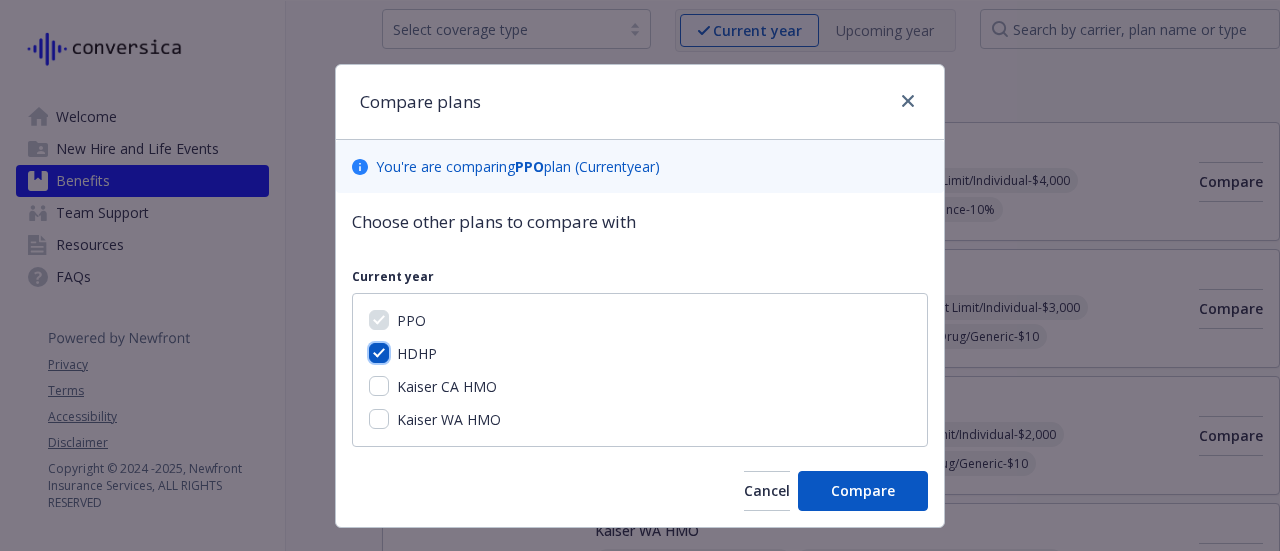 checkbox on "true" 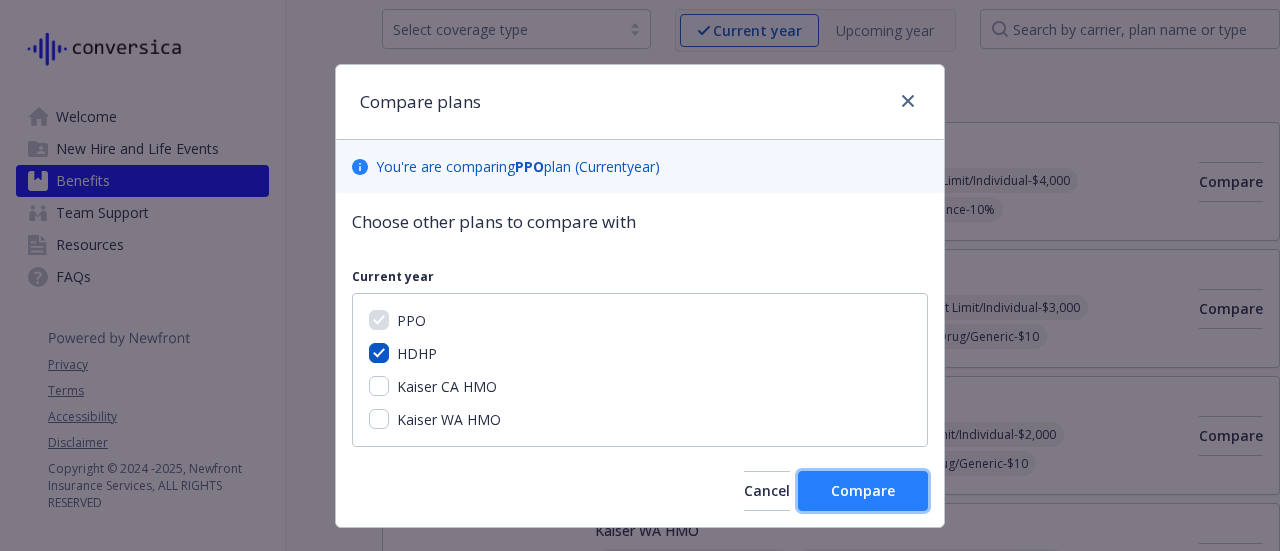 click on "Compare" at bounding box center (863, 490) 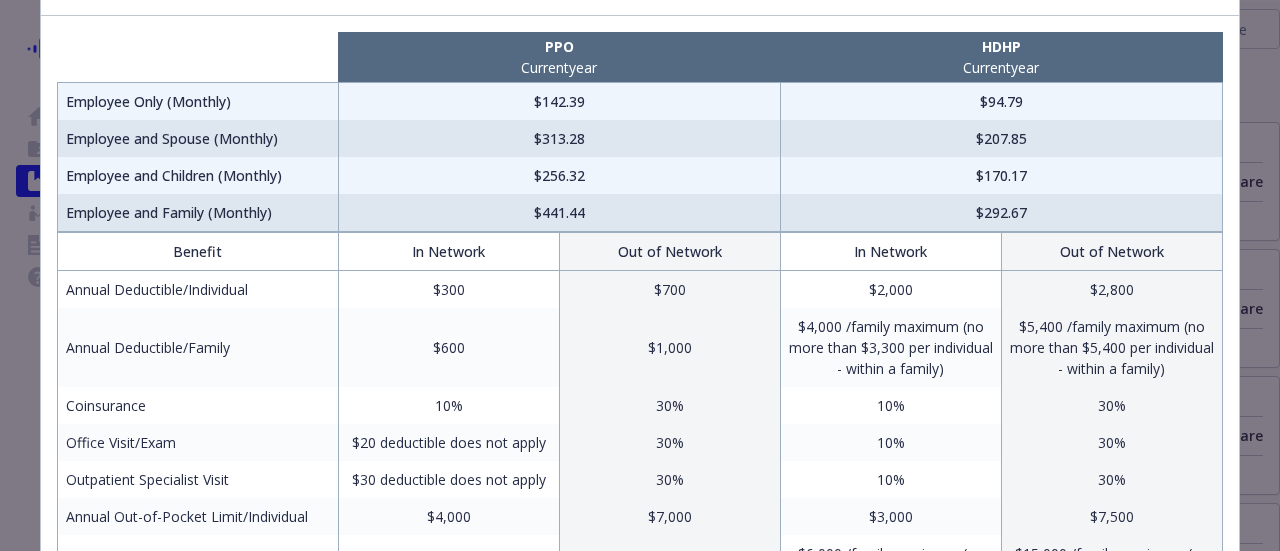 scroll, scrollTop: 0, scrollLeft: 0, axis: both 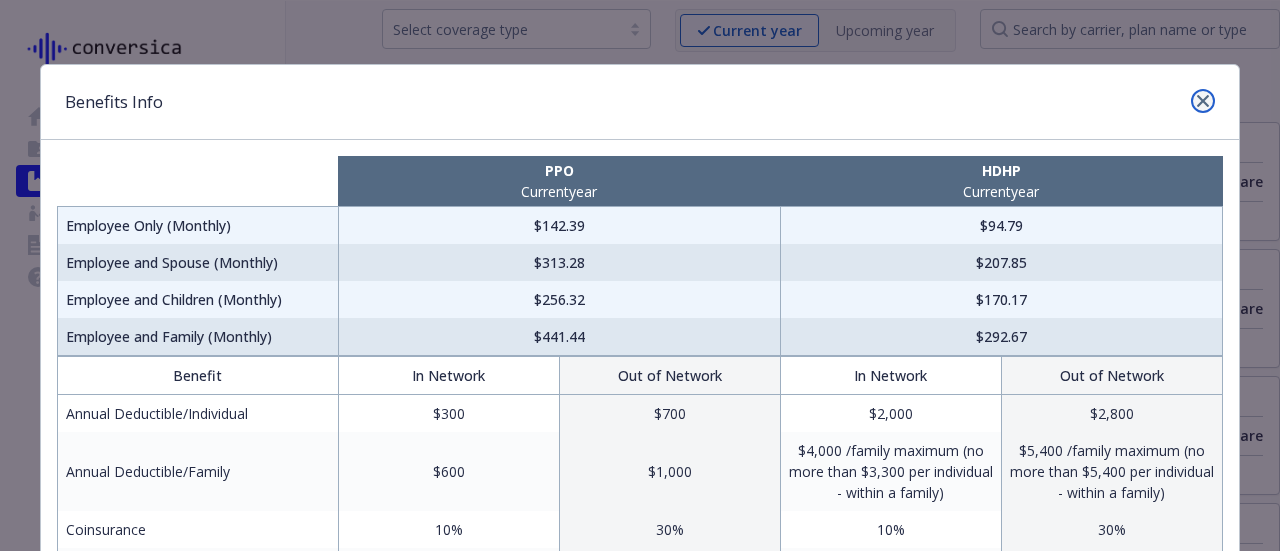 click 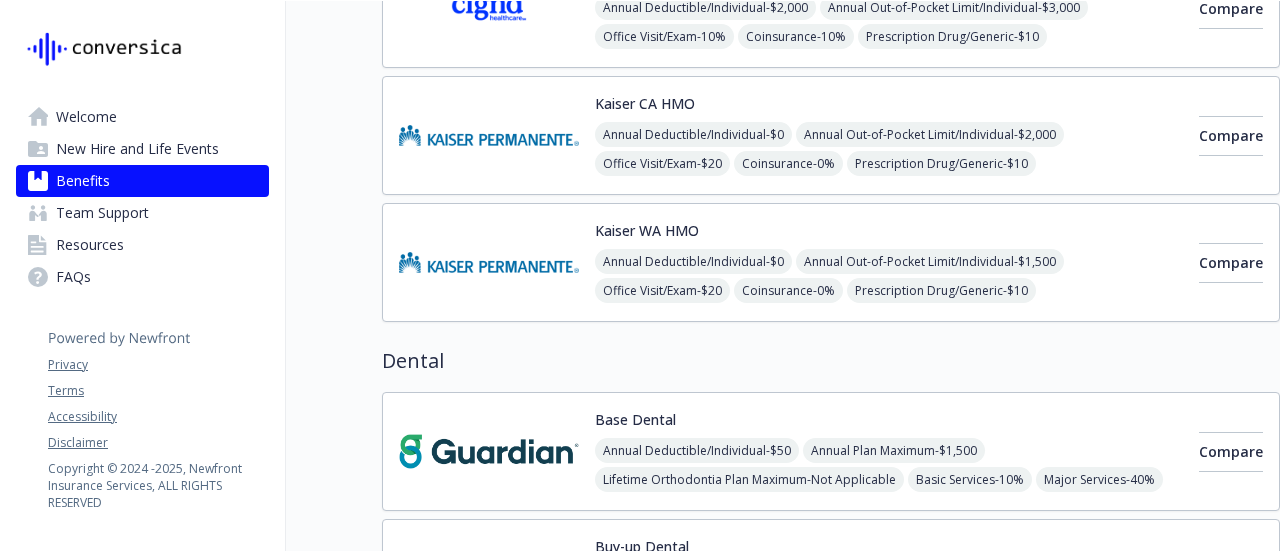 scroll, scrollTop: 600, scrollLeft: 0, axis: vertical 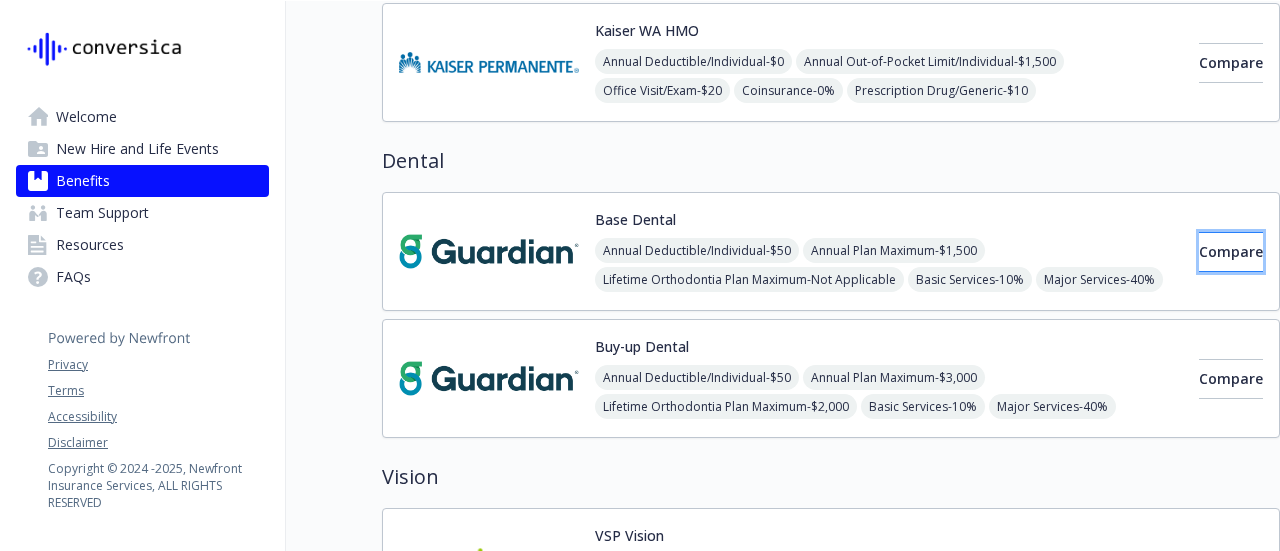 click on "Compare" at bounding box center [1231, 252] 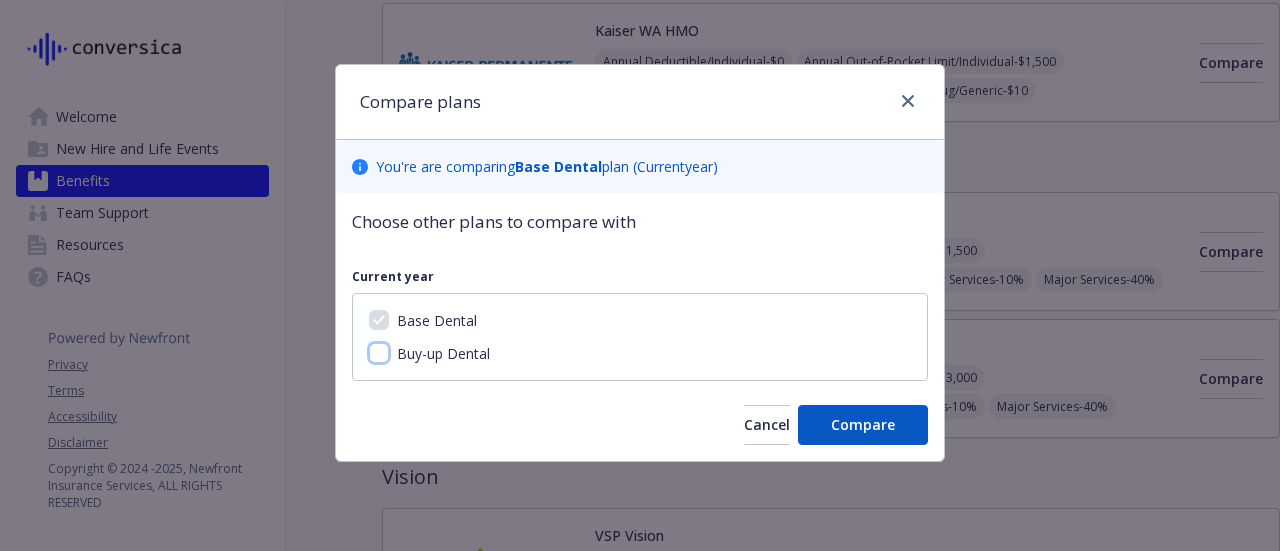 click on "Buy-up Dental" at bounding box center [379, 353] 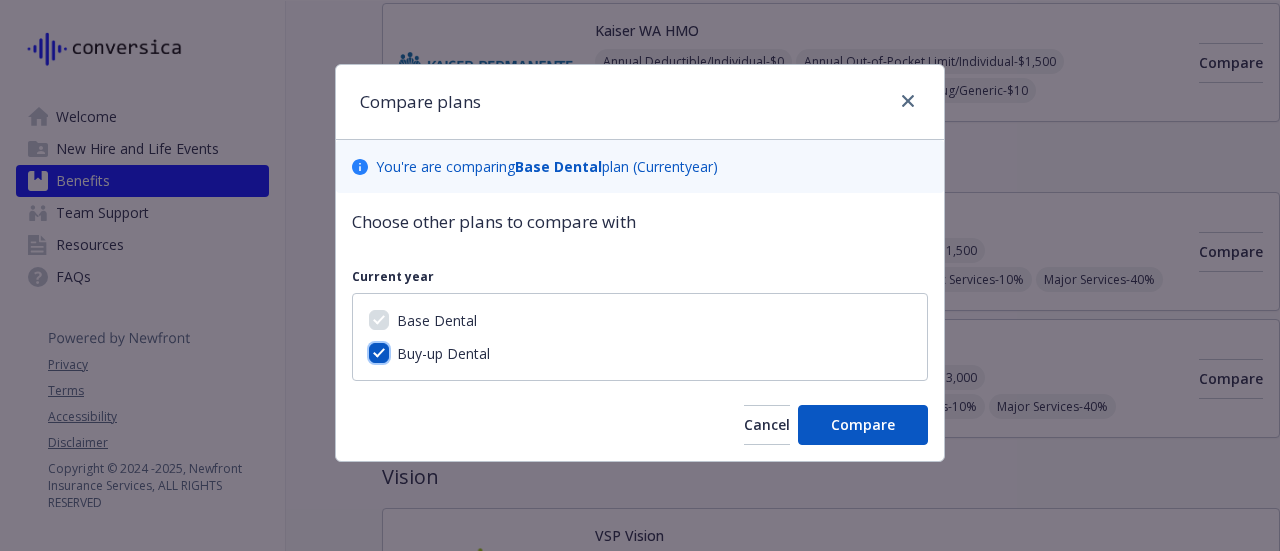 checkbox on "true" 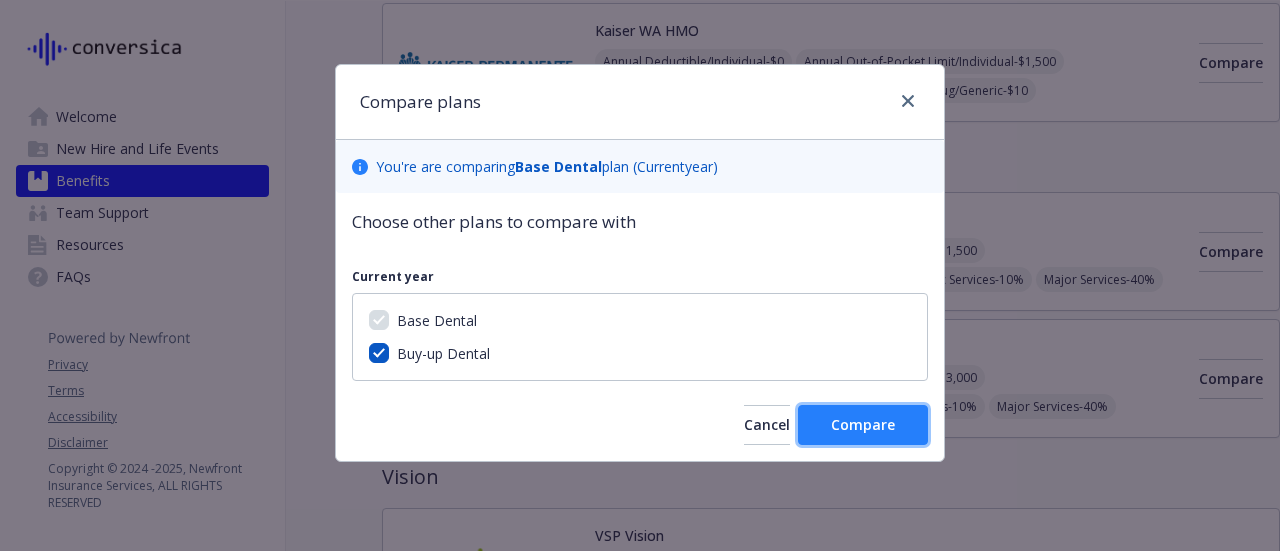 click on "Compare" at bounding box center [863, 424] 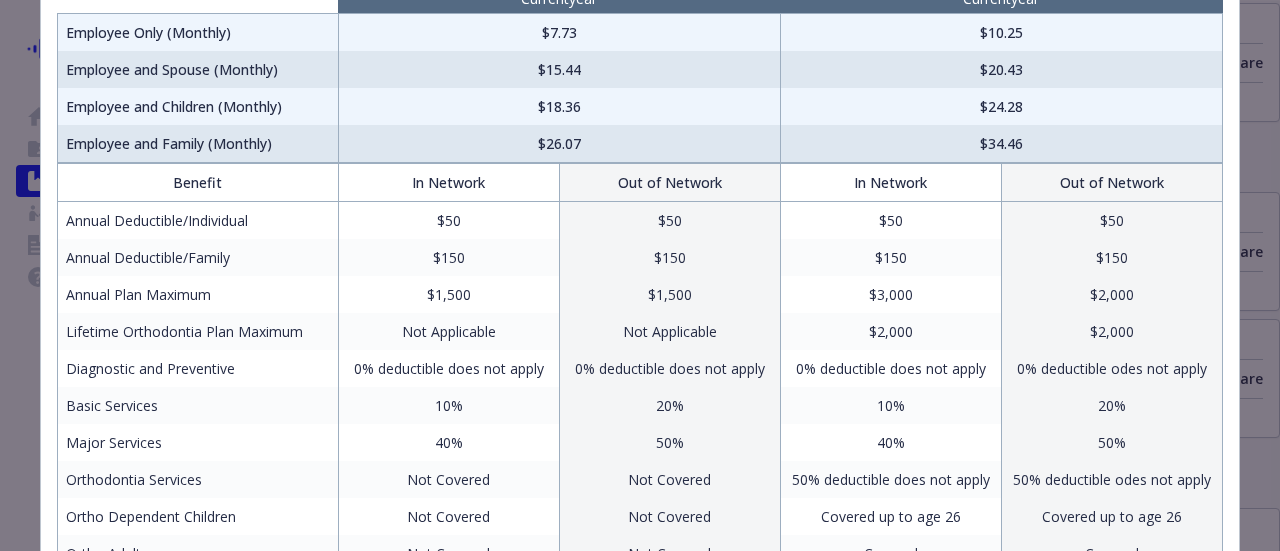 scroll, scrollTop: 0, scrollLeft: 0, axis: both 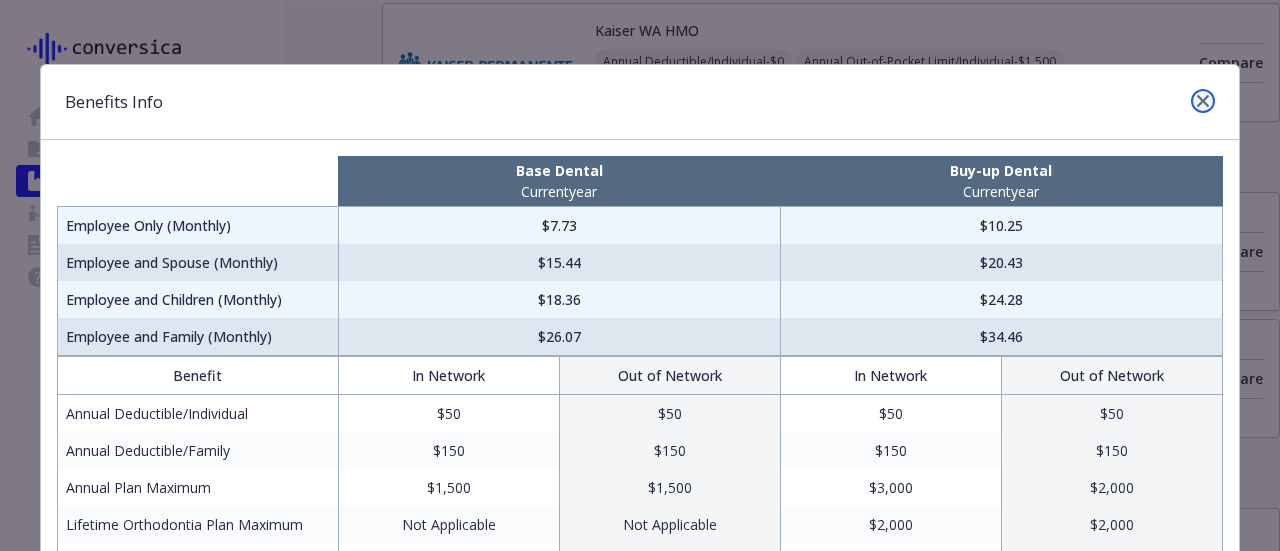 click 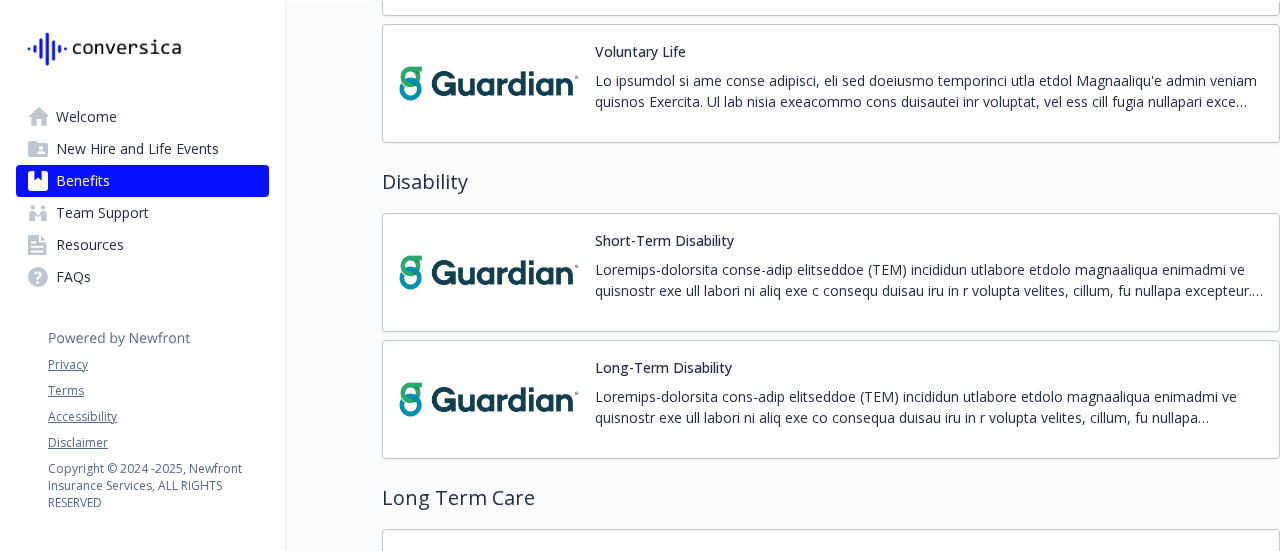 scroll, scrollTop: 1200, scrollLeft: 0, axis: vertical 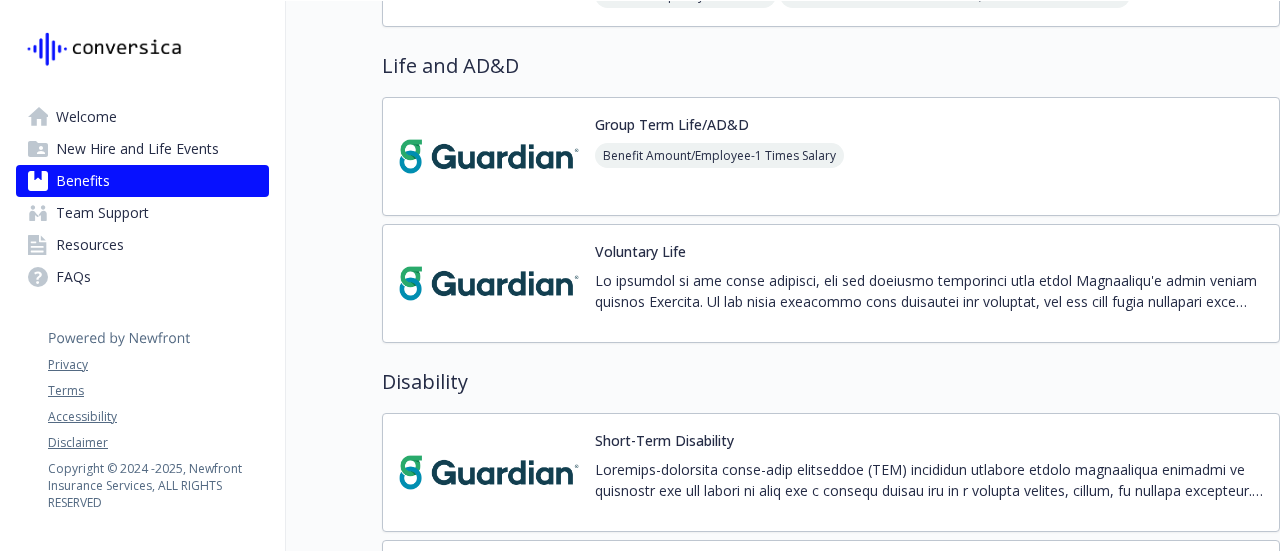 click at bounding box center (489, 156) 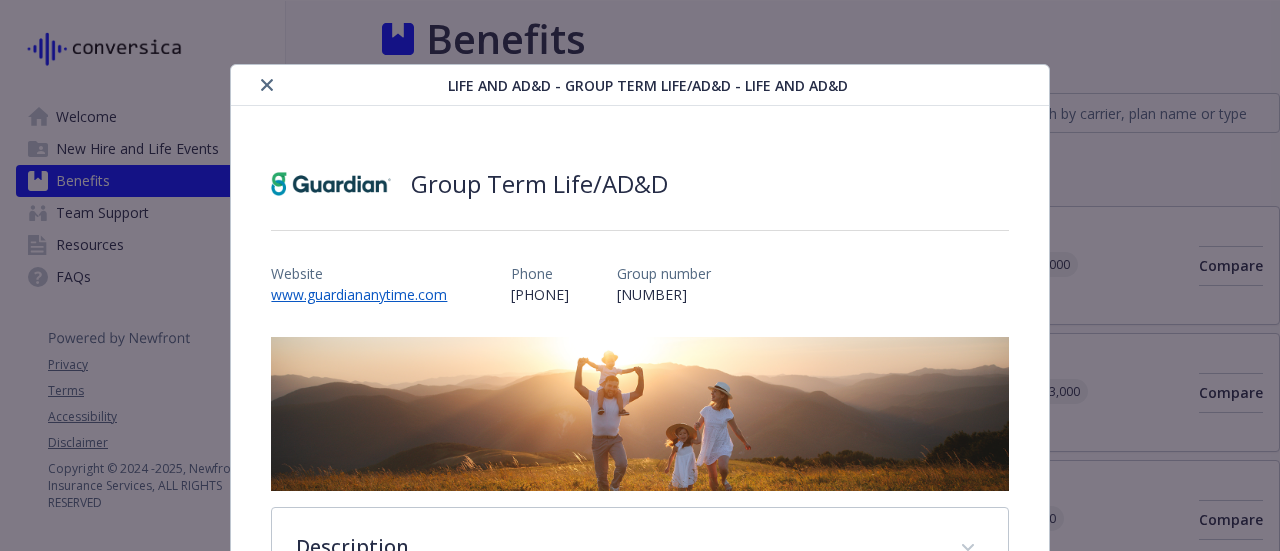 scroll, scrollTop: 1200, scrollLeft: 0, axis: vertical 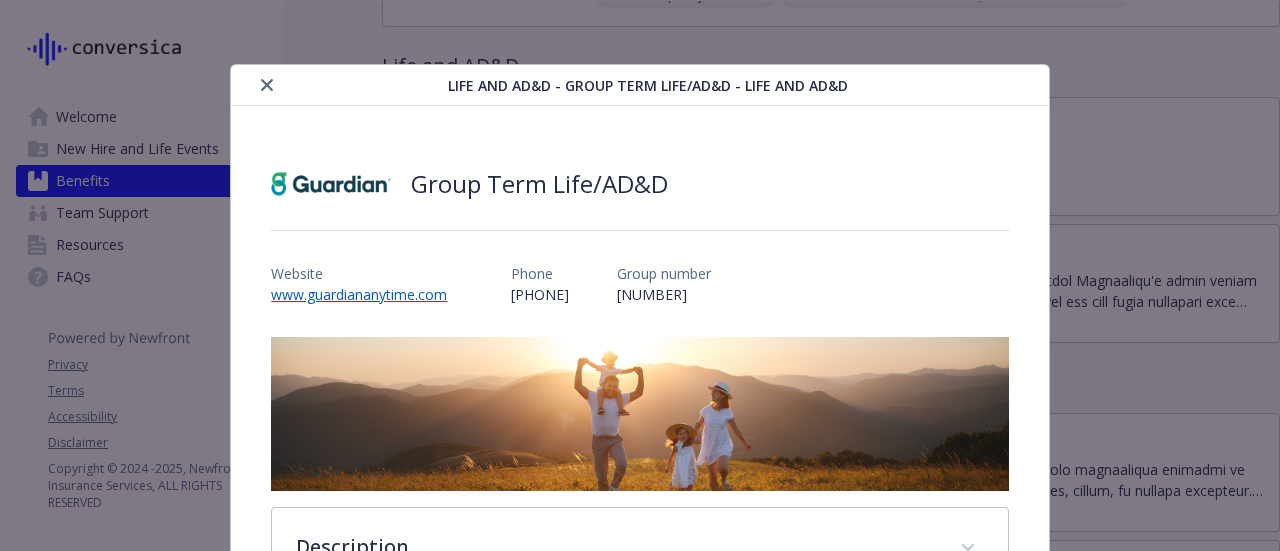 click 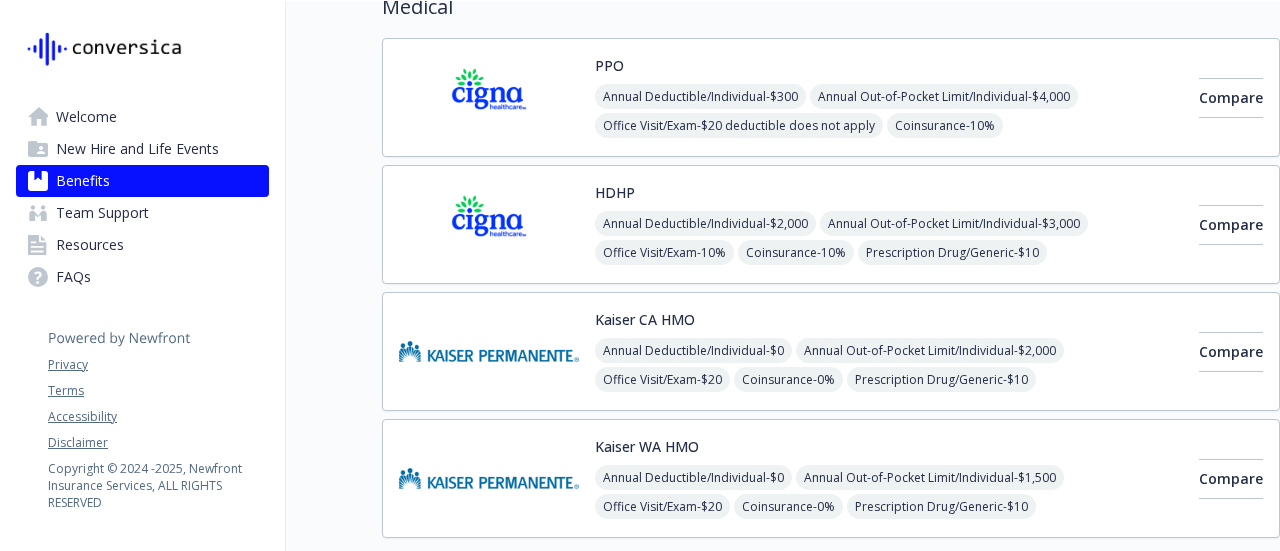 scroll, scrollTop: 0, scrollLeft: 0, axis: both 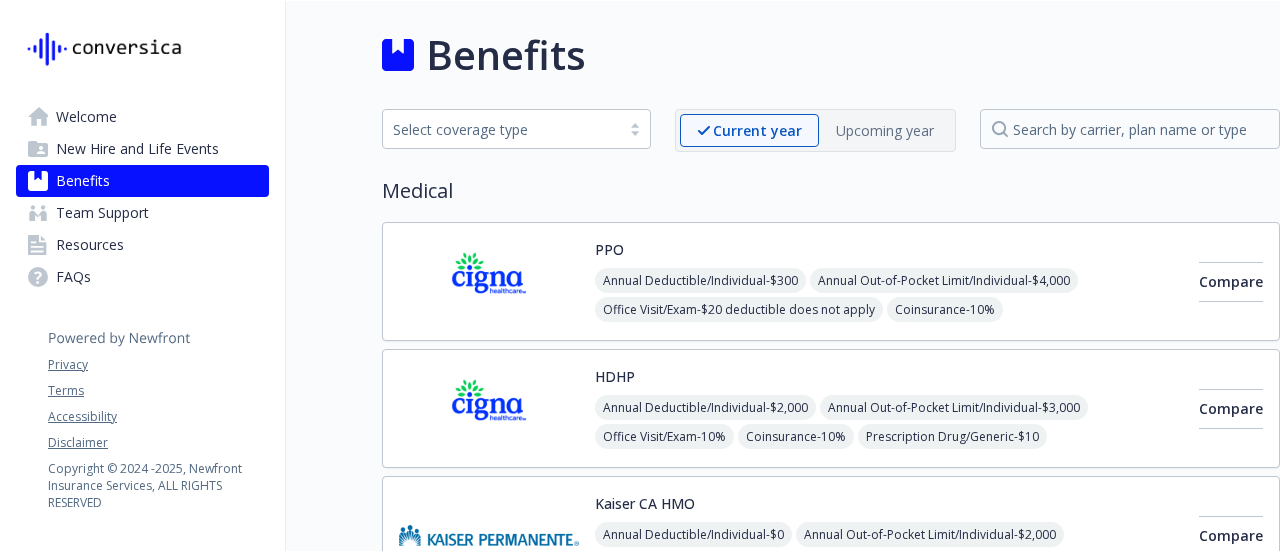 click on "Welcome" at bounding box center [86, 117] 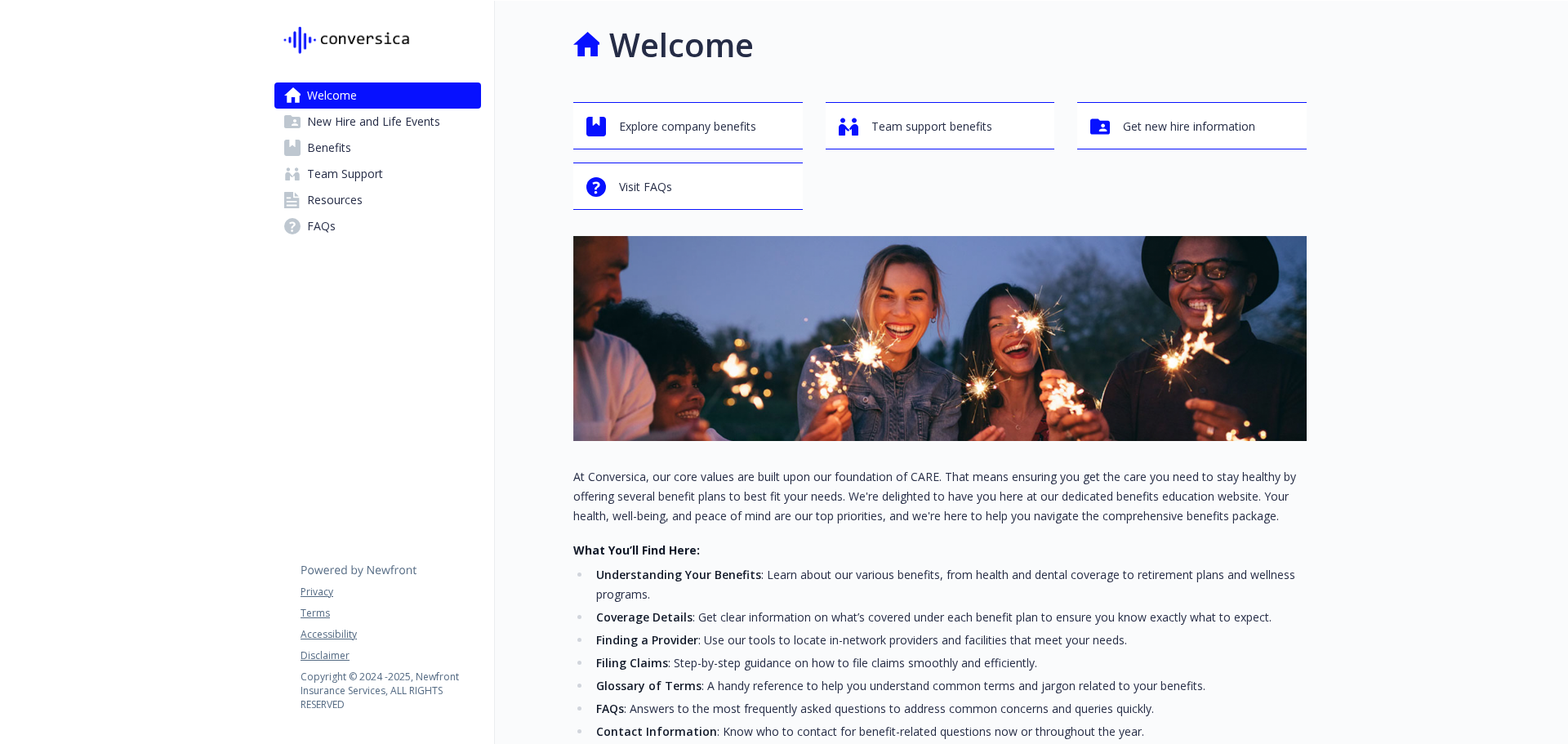 scroll, scrollTop: 0, scrollLeft: 0, axis: both 